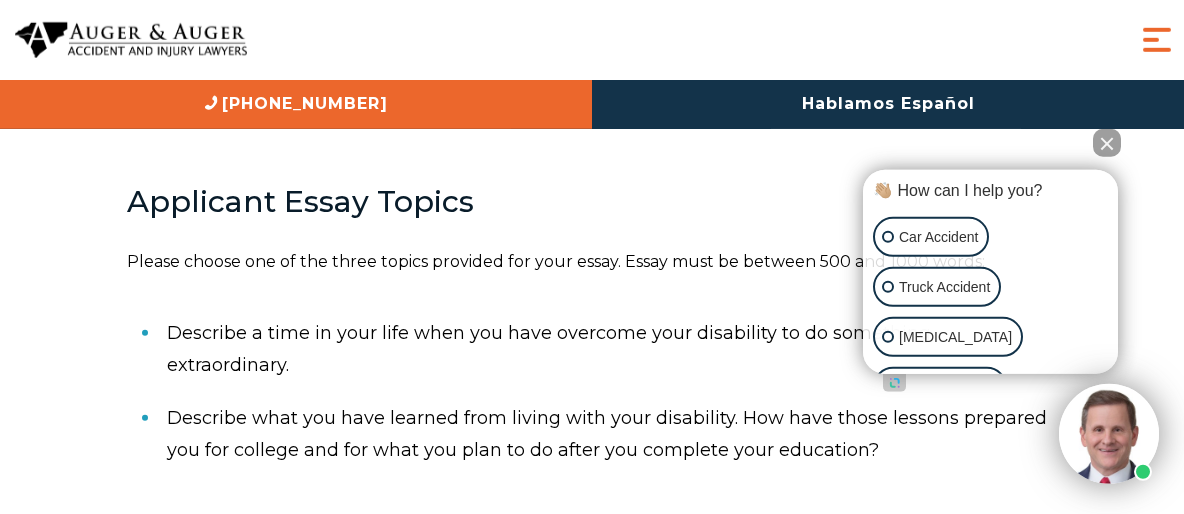 scroll, scrollTop: 751, scrollLeft: 0, axis: vertical 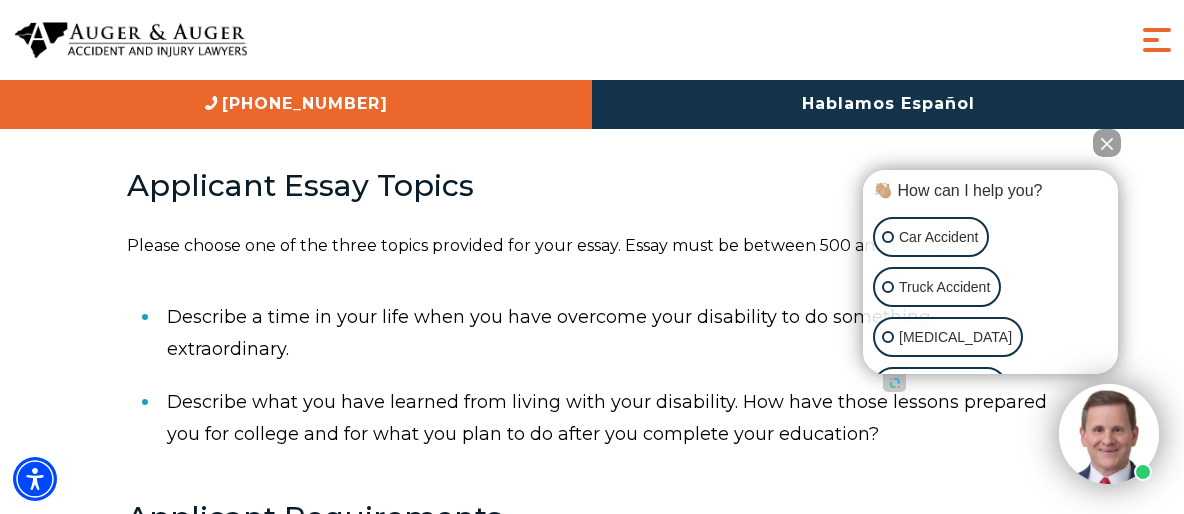 click at bounding box center [1107, 143] 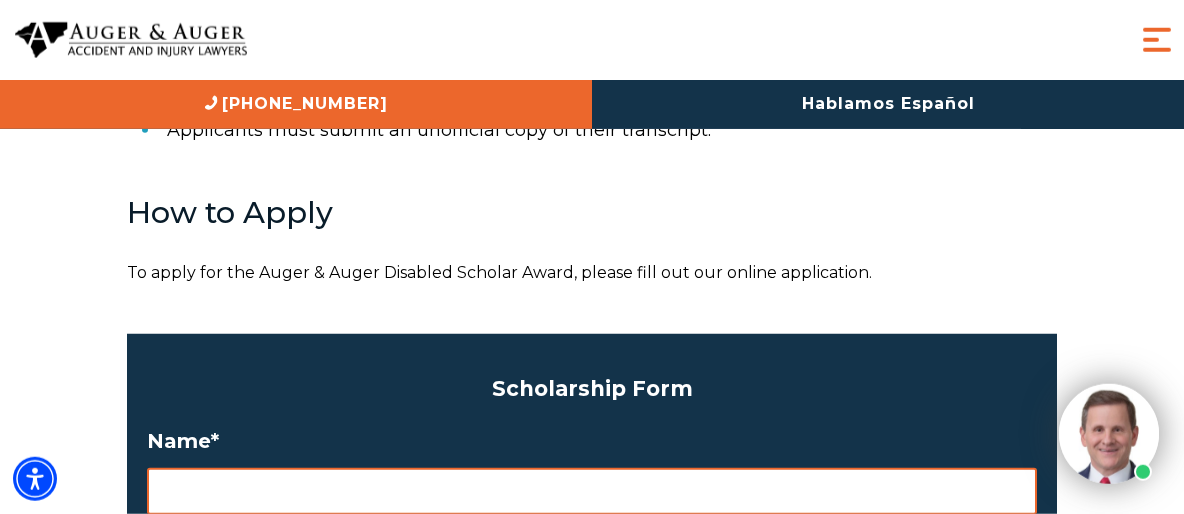 scroll, scrollTop: 1394, scrollLeft: 0, axis: vertical 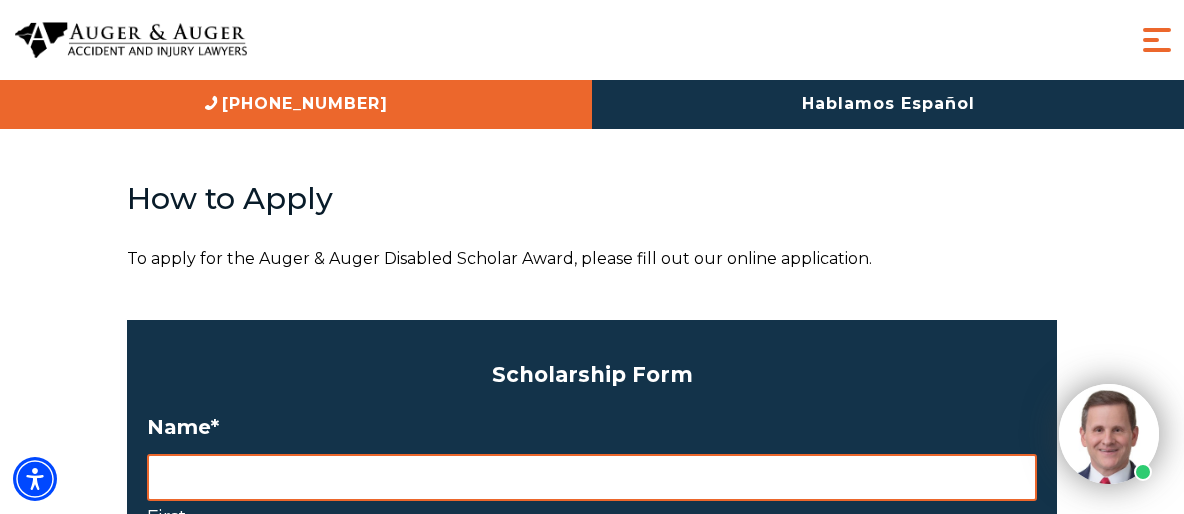 click on "First" at bounding box center (592, 477) 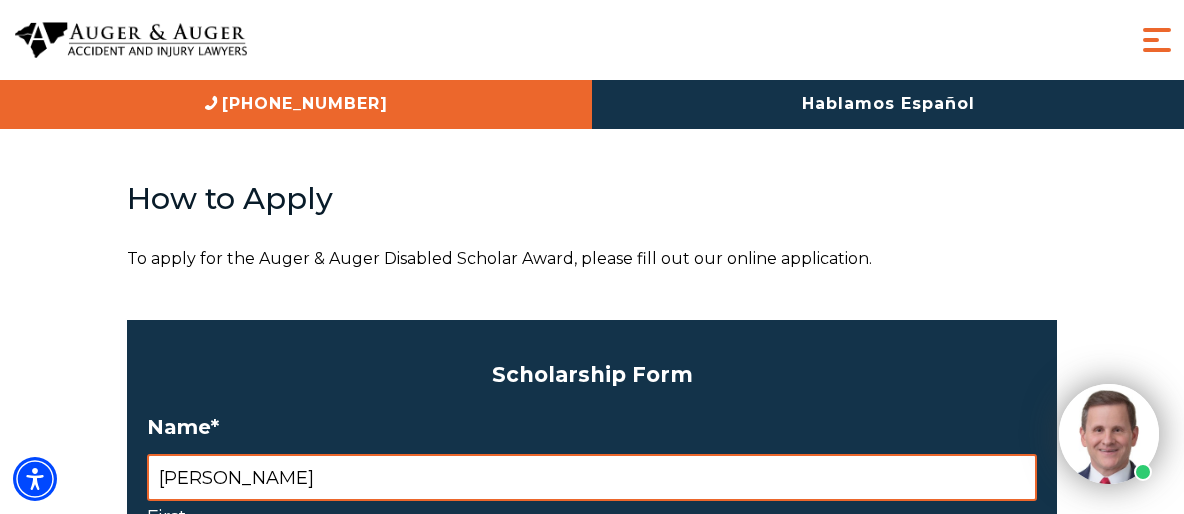 type on "[PERSON_NAME]" 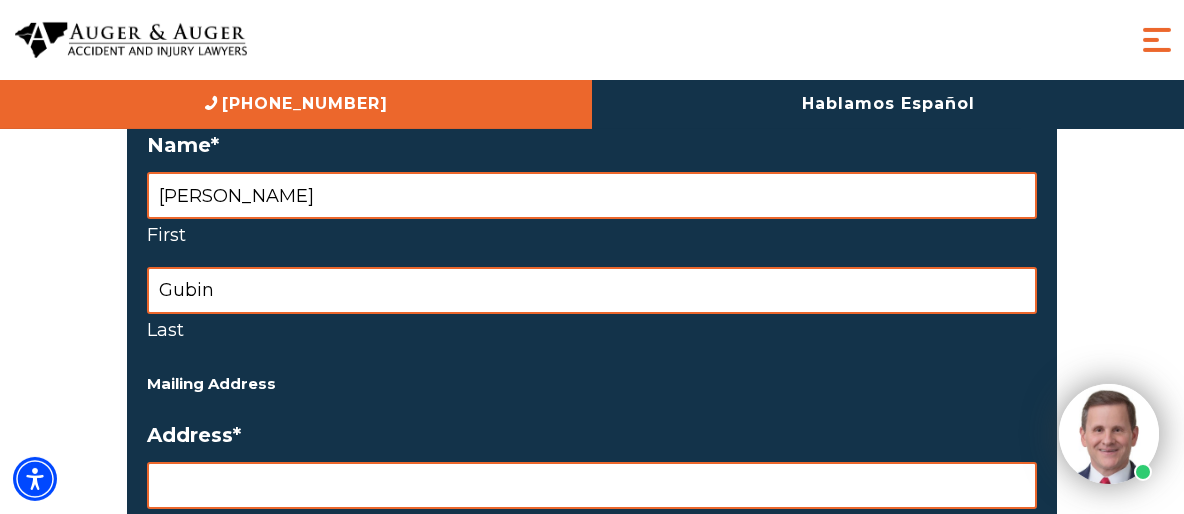 type on "Gubin" 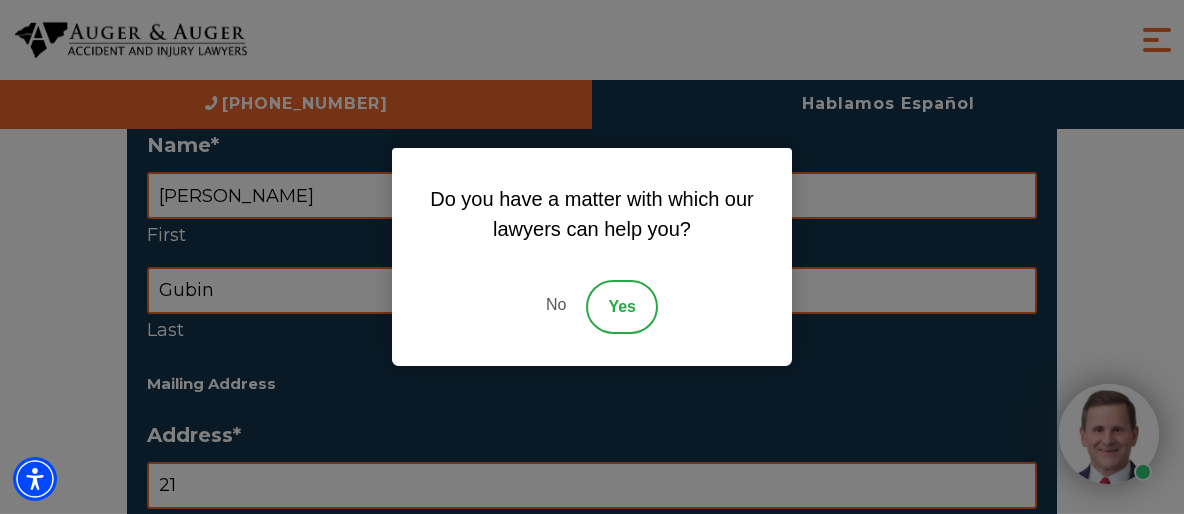 type on "[STREET_ADDRESS][PERSON_NAME]" 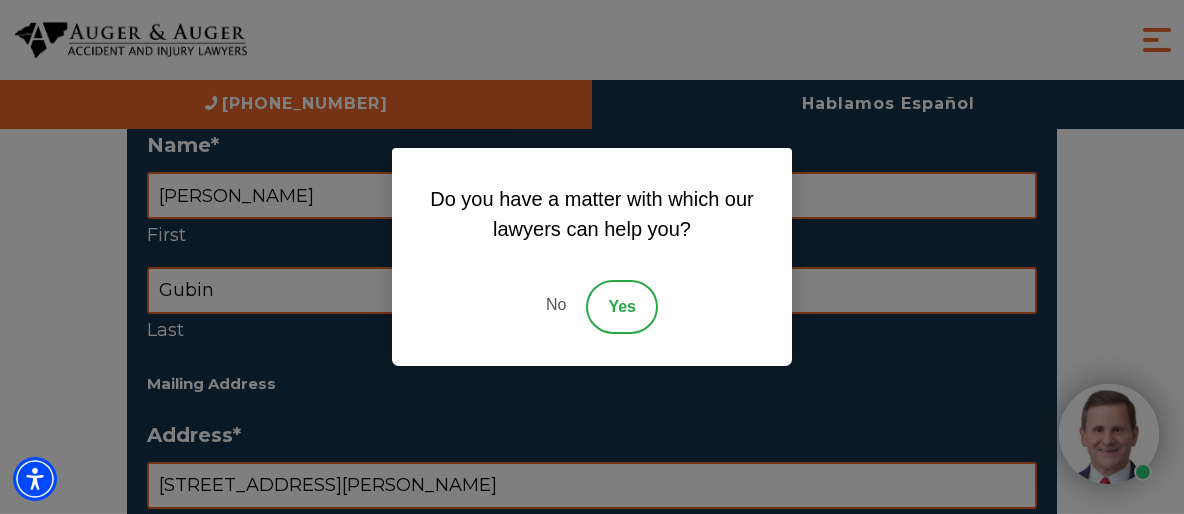 type on "Woodbury" 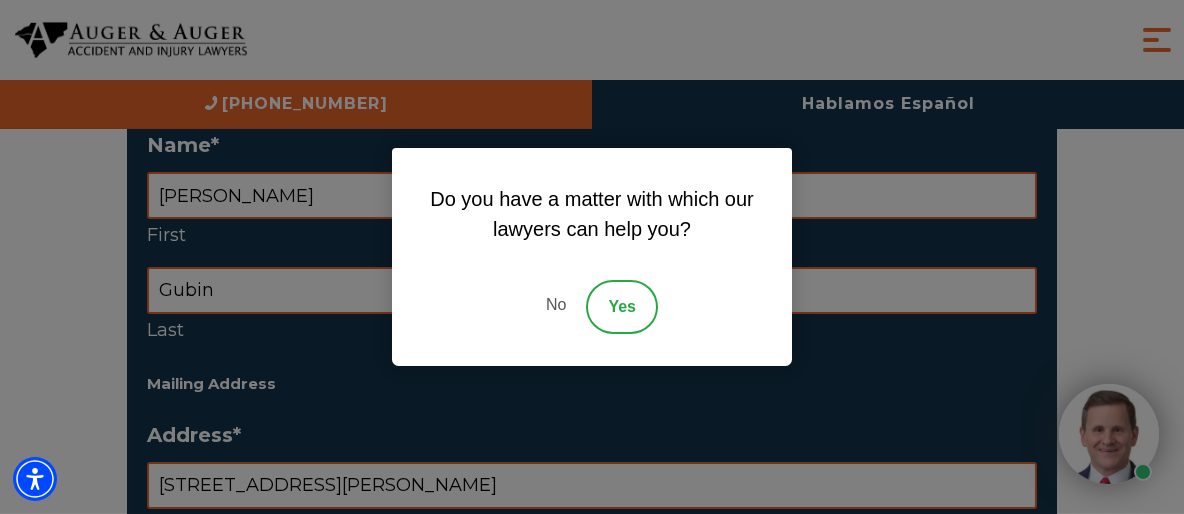 click on "No" at bounding box center (556, 307) 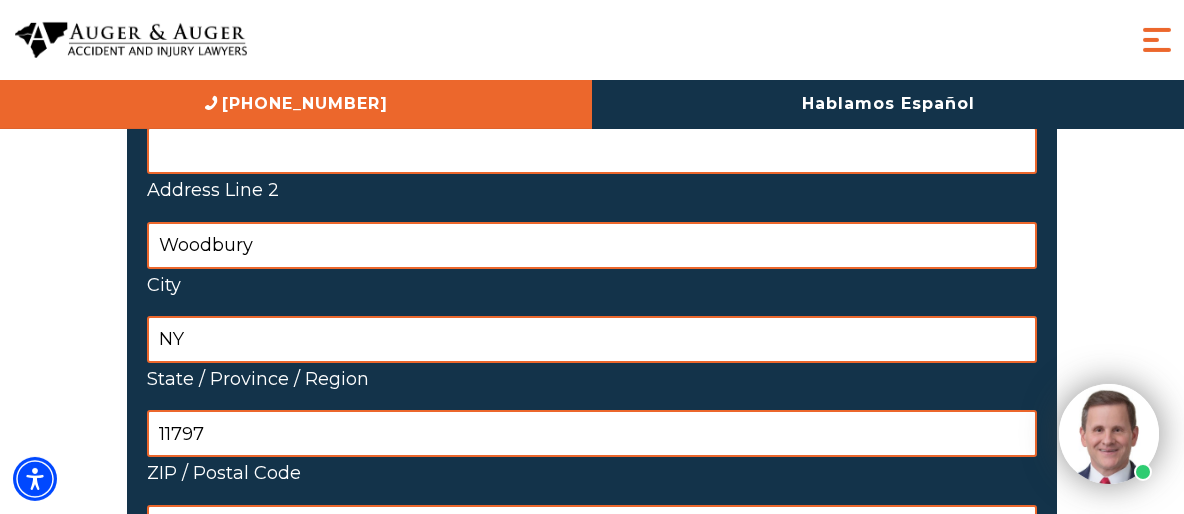 scroll, scrollTop: 2213, scrollLeft: 0, axis: vertical 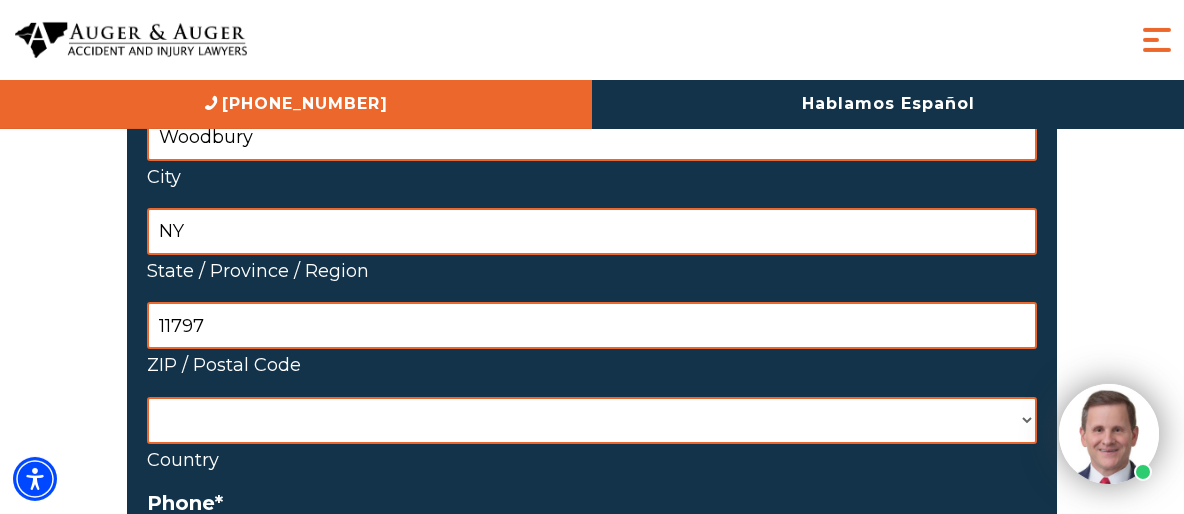 click on "[GEOGRAPHIC_DATA]" at bounding box center [0, 0] 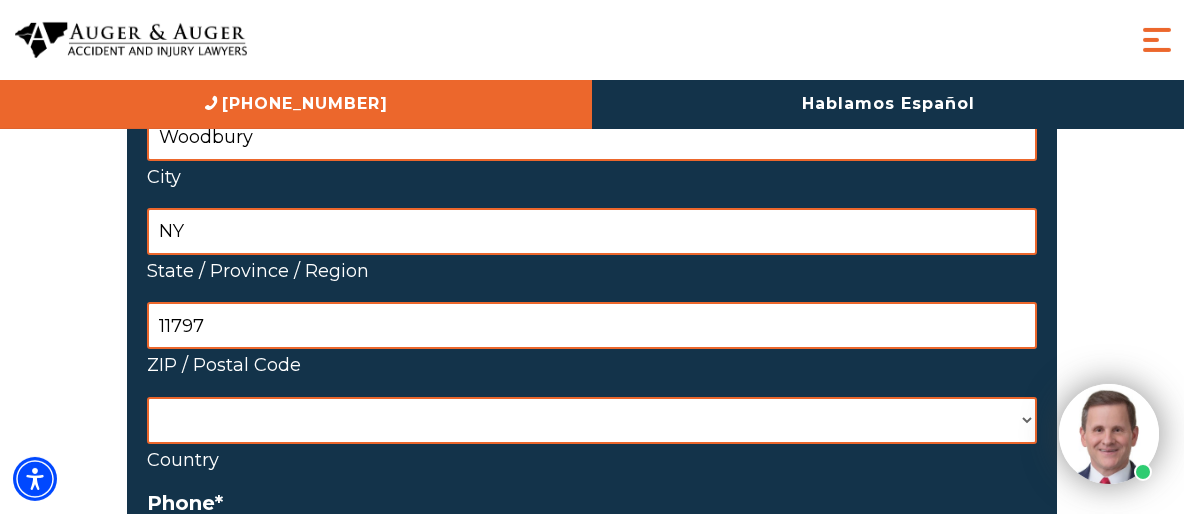 click on "ZIP / Postal Code" at bounding box center [592, 365] 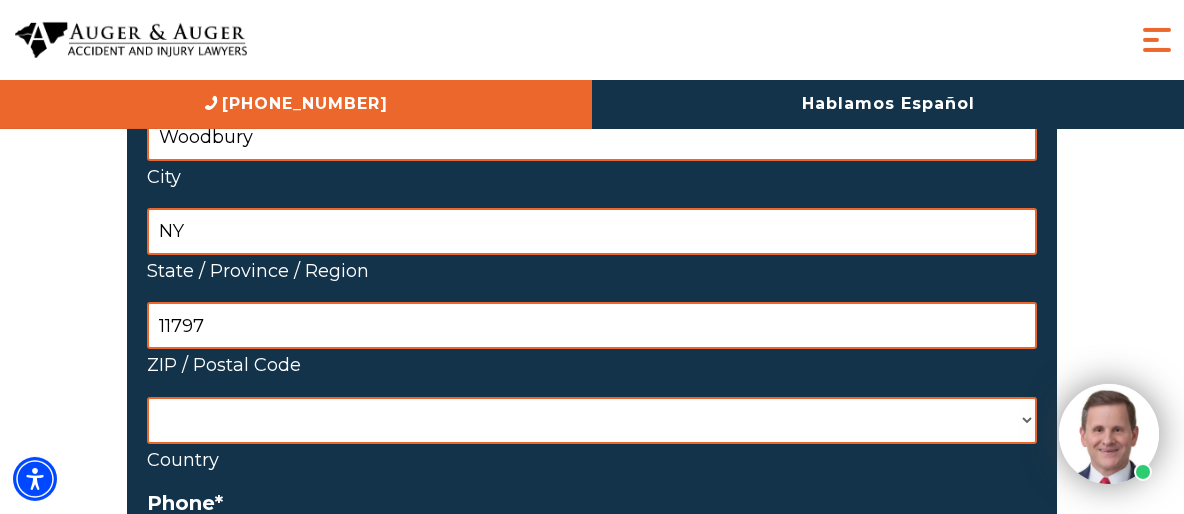 select on "[GEOGRAPHIC_DATA]" 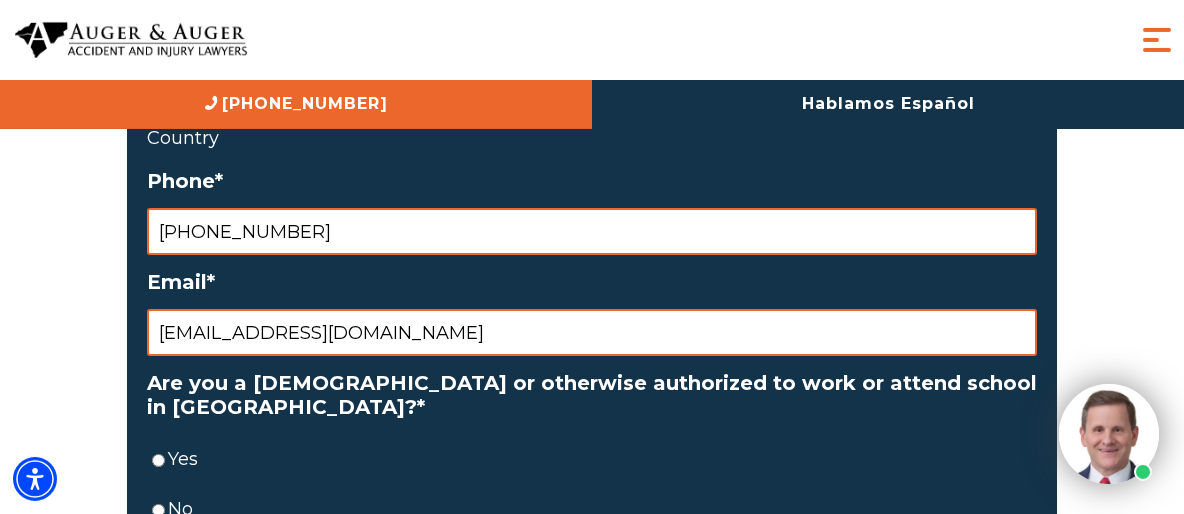 scroll, scrollTop: 2642, scrollLeft: 0, axis: vertical 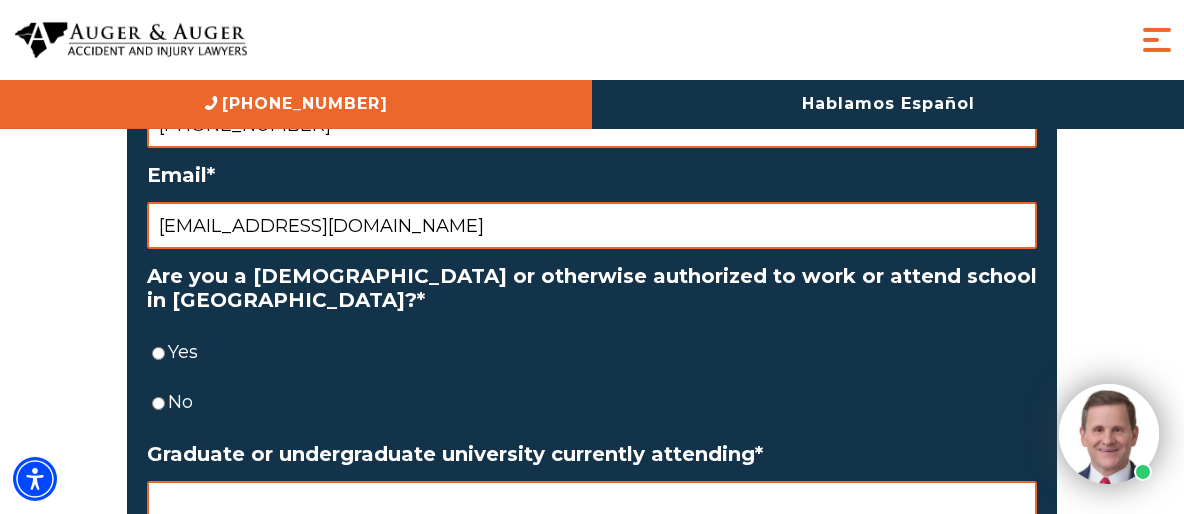 click on "Yes" at bounding box center [158, 353] 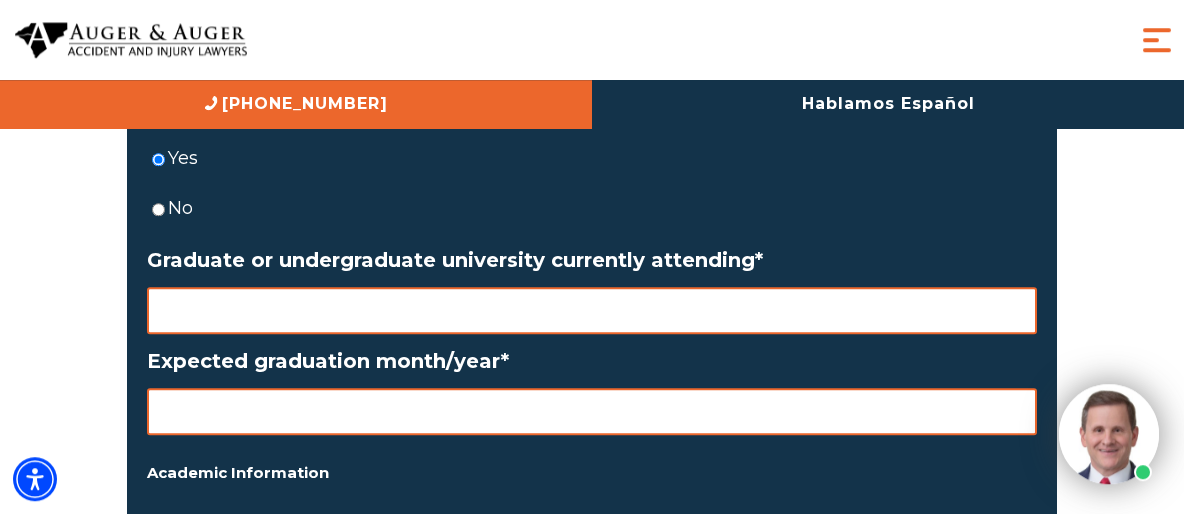 scroll, scrollTop: 2857, scrollLeft: 0, axis: vertical 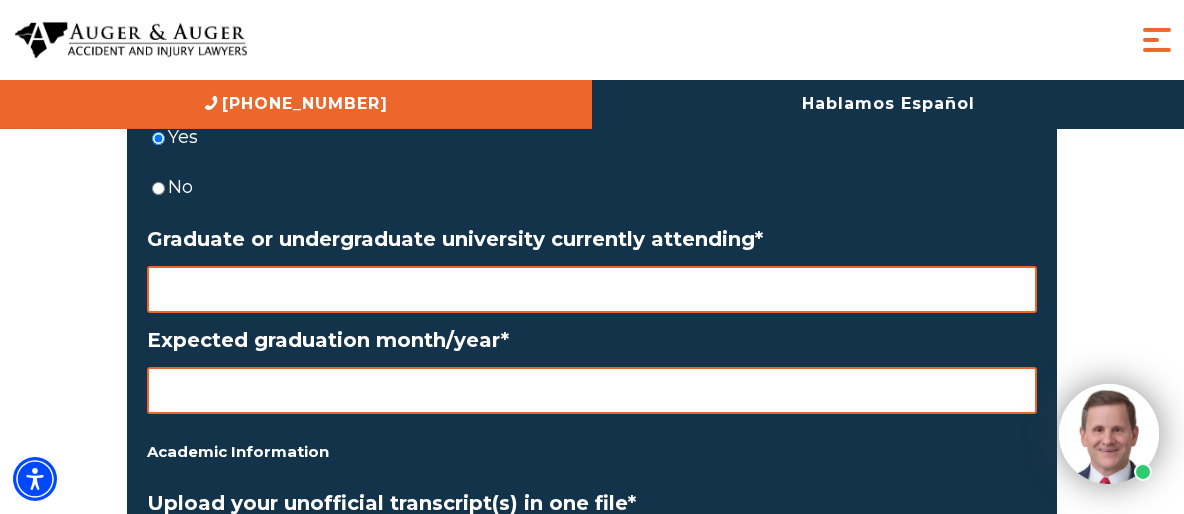 click on "Graduate or undergraduate university currently attending *" at bounding box center [592, 289] 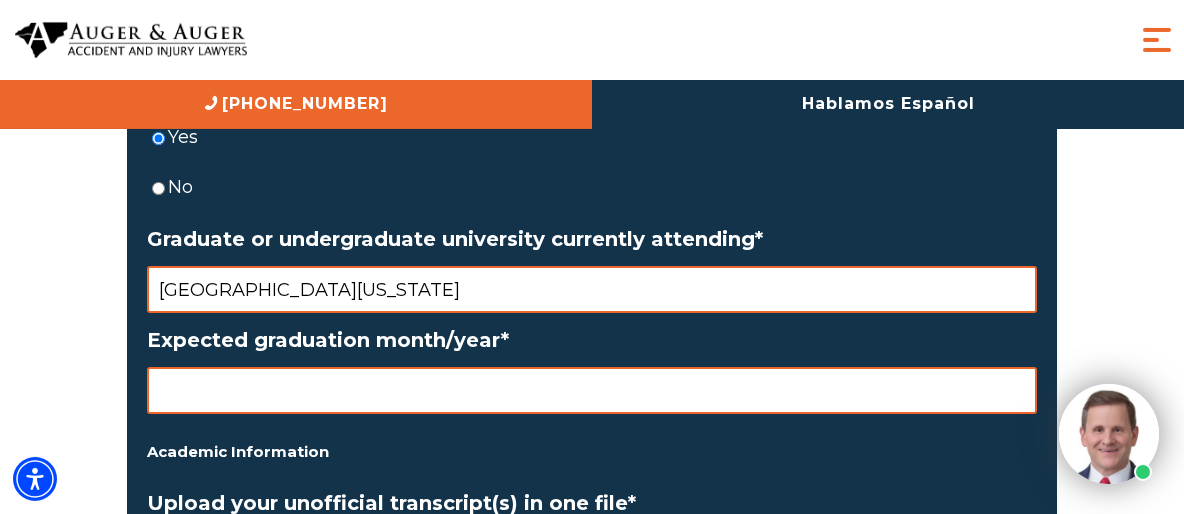type on "[GEOGRAPHIC_DATA][US_STATE]" 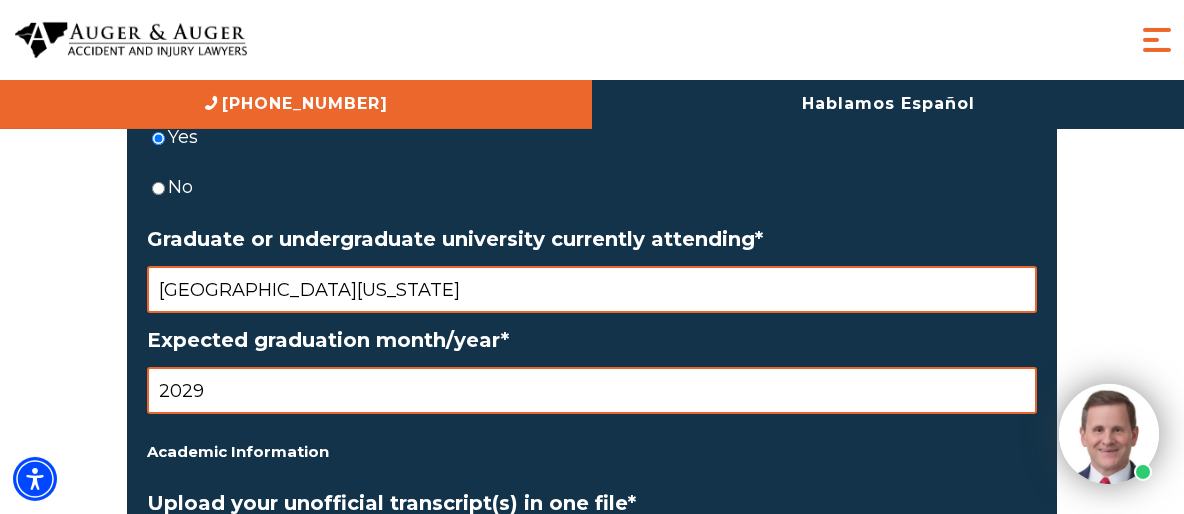 click on "2029" at bounding box center (592, 390) 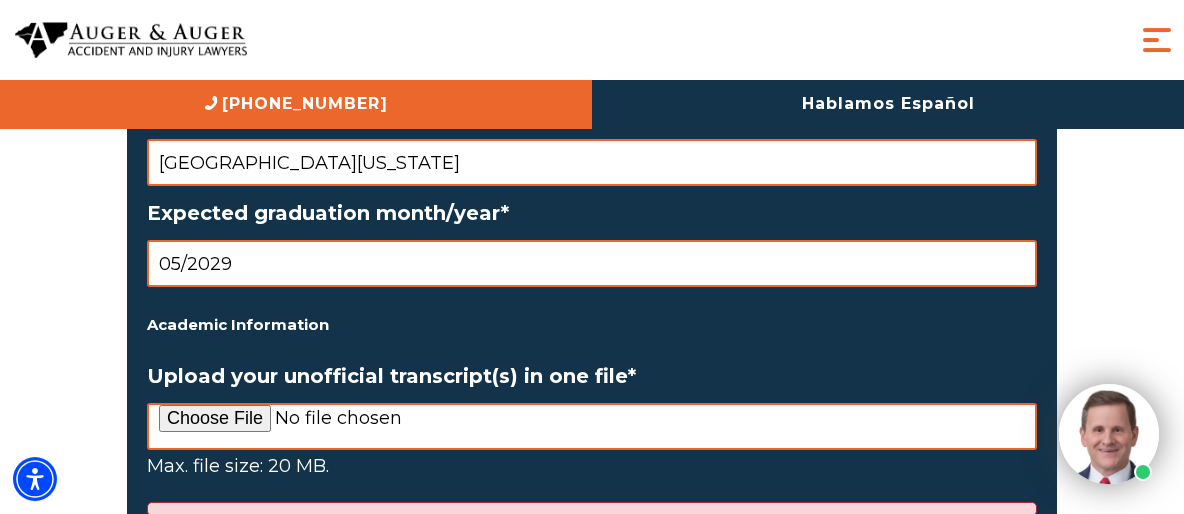 scroll, scrollTop: 3071, scrollLeft: 0, axis: vertical 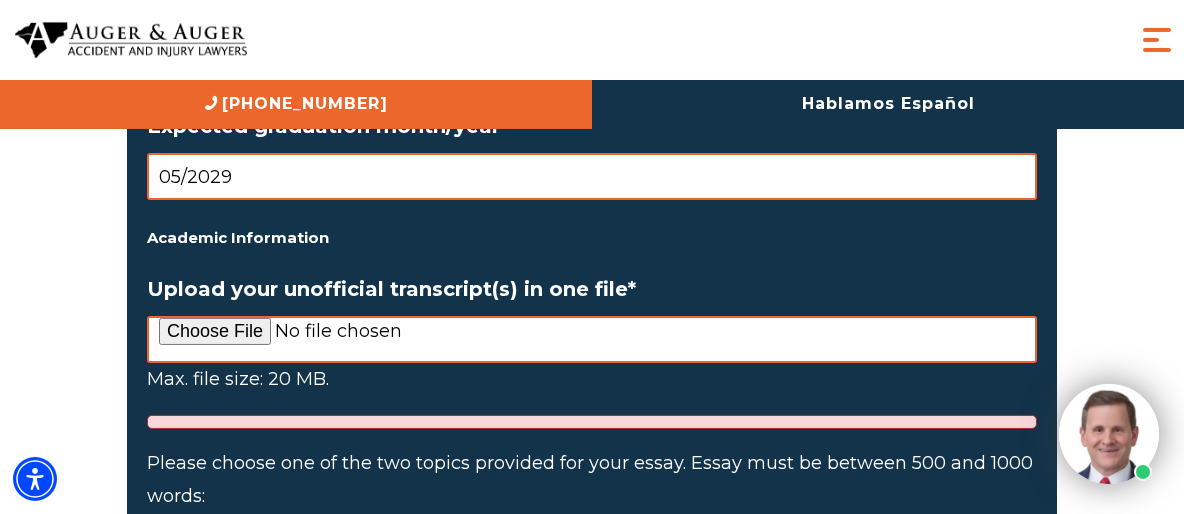 type on "05/2029" 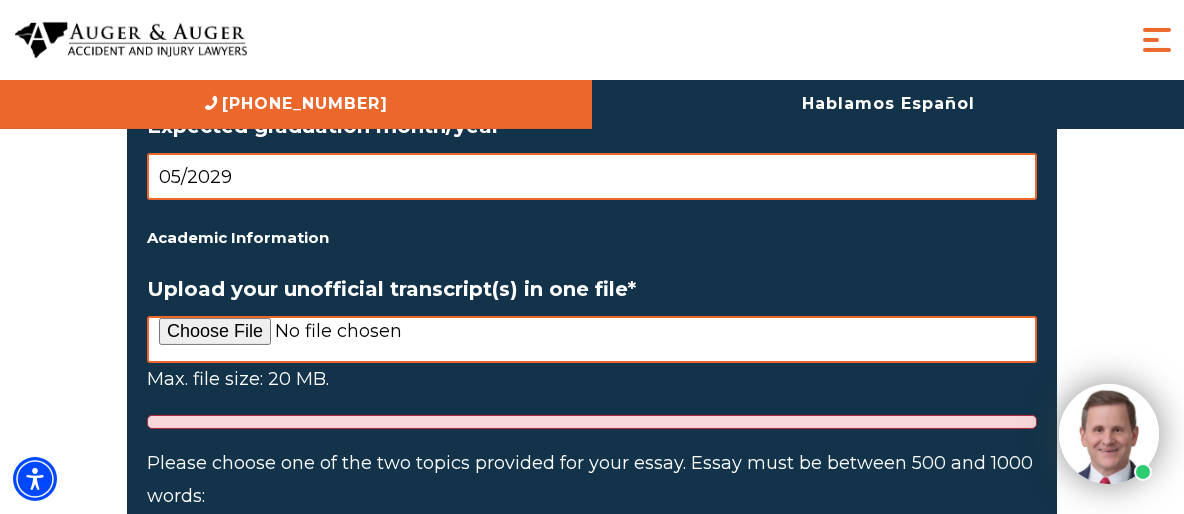 type on "C:\fakepath\HS Transcript_2025.pdf" 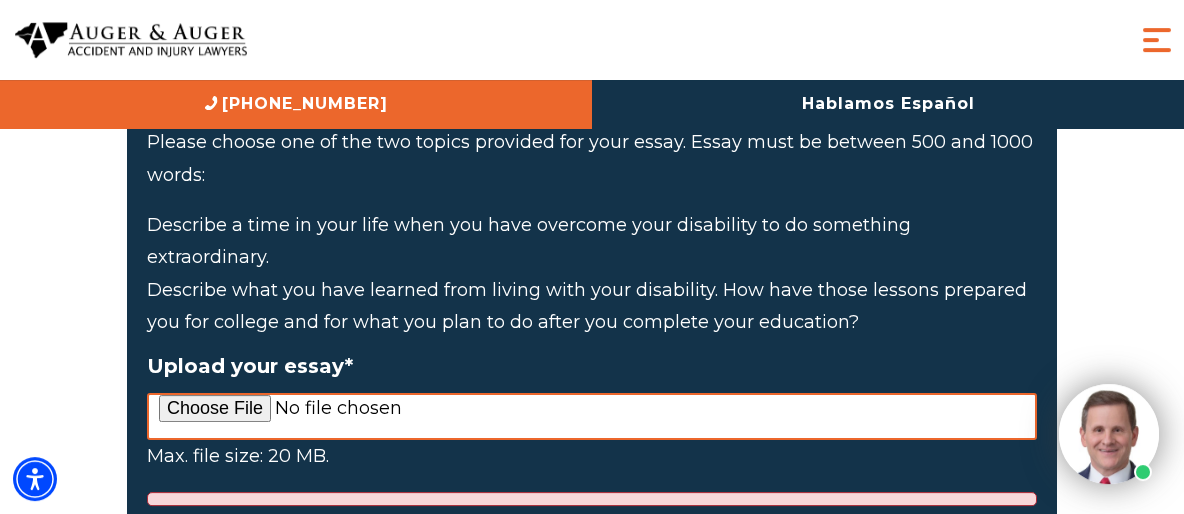 scroll, scrollTop: 3393, scrollLeft: 0, axis: vertical 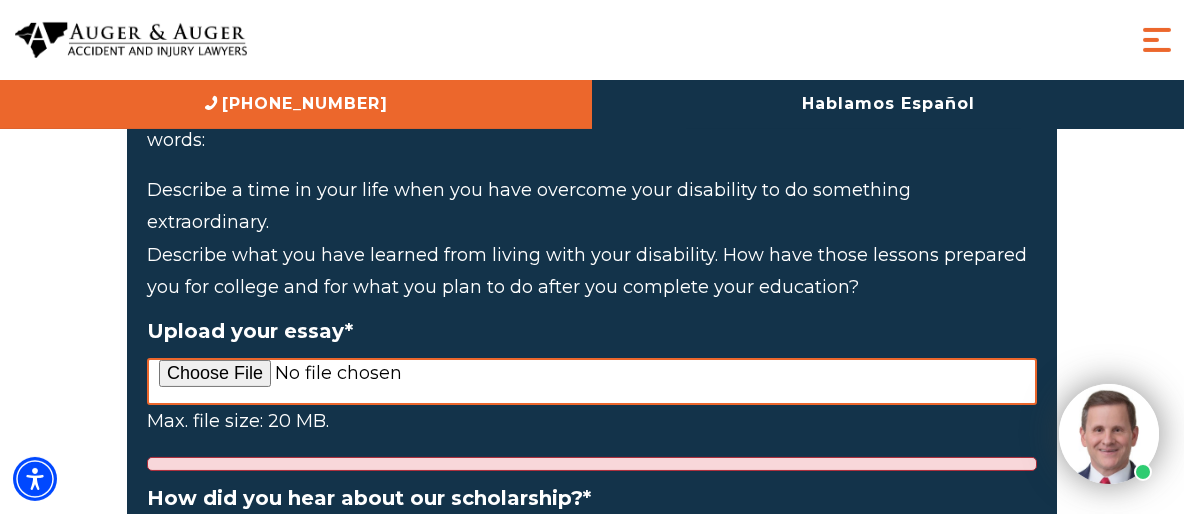 click on "Upload your essay *" at bounding box center (592, 381) 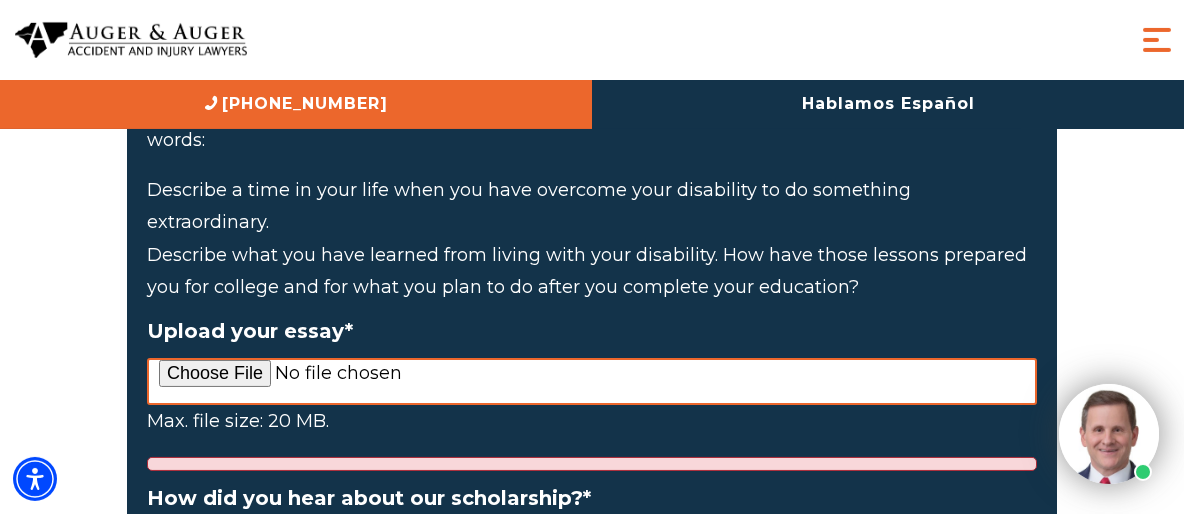 click on "Upload your essay *" at bounding box center (592, 381) 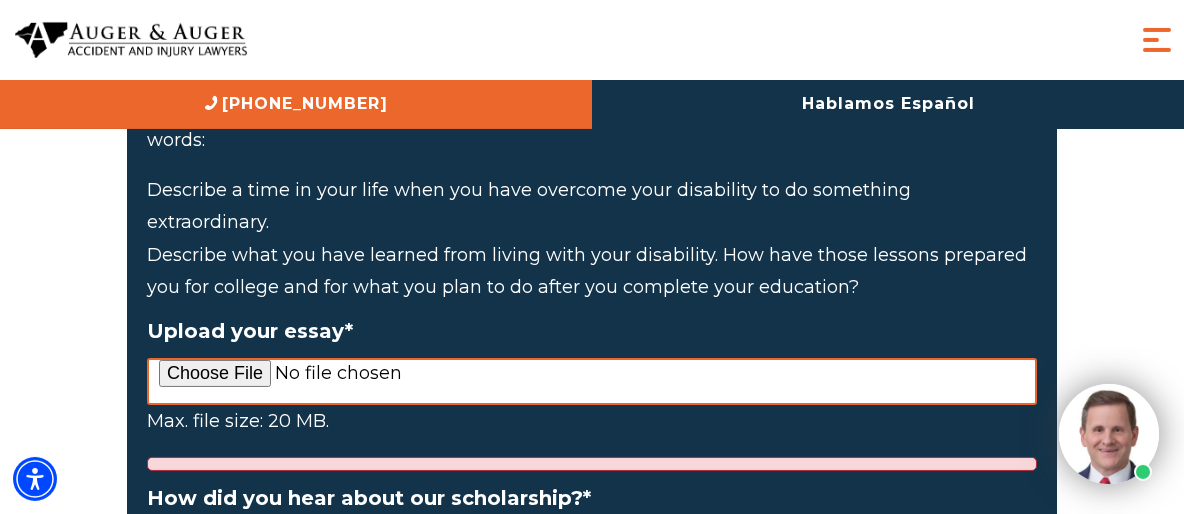 type on "C:\fakepath\[PERSON_NAME].docx" 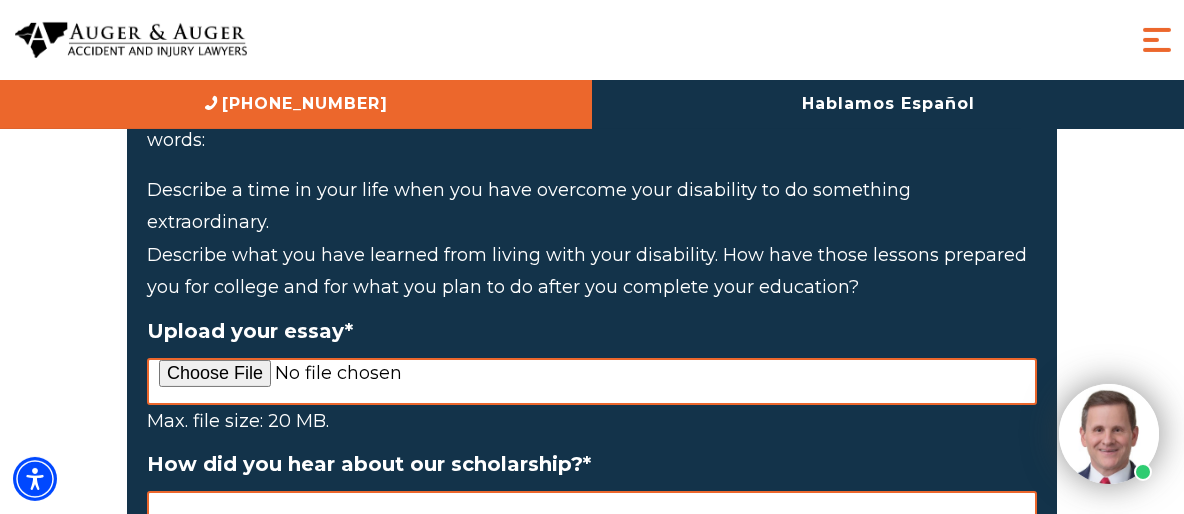 scroll, scrollTop: 3500, scrollLeft: 0, axis: vertical 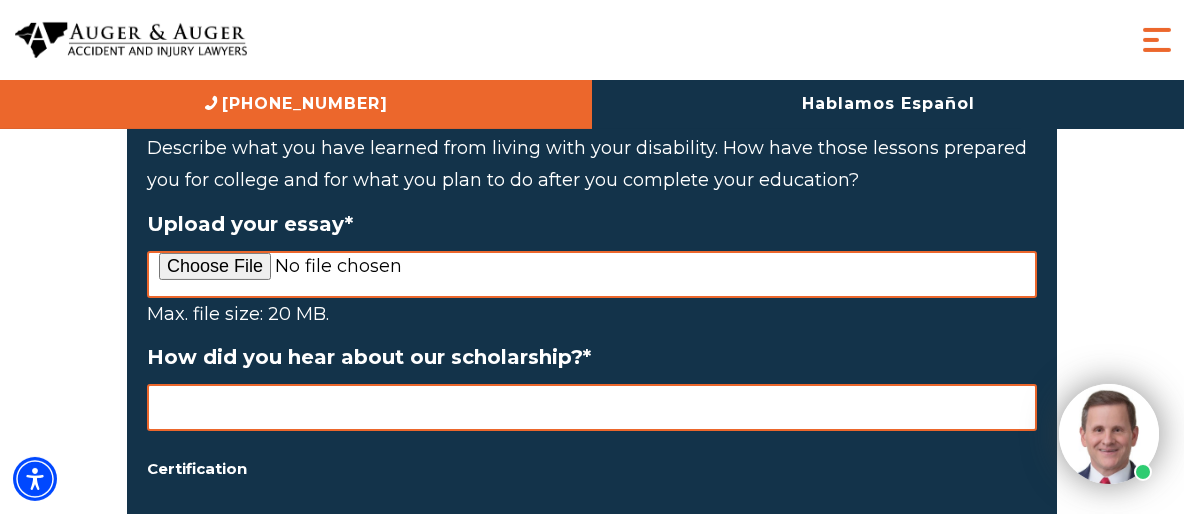 click on "How did you hear about our scholarship? *" at bounding box center (592, 407) 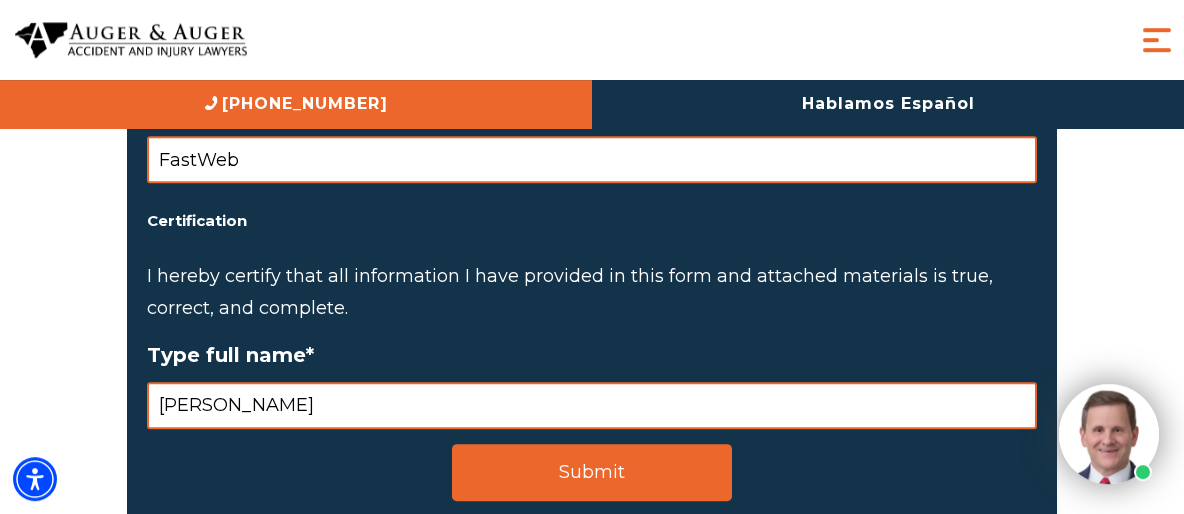 scroll, scrollTop: 3822, scrollLeft: 0, axis: vertical 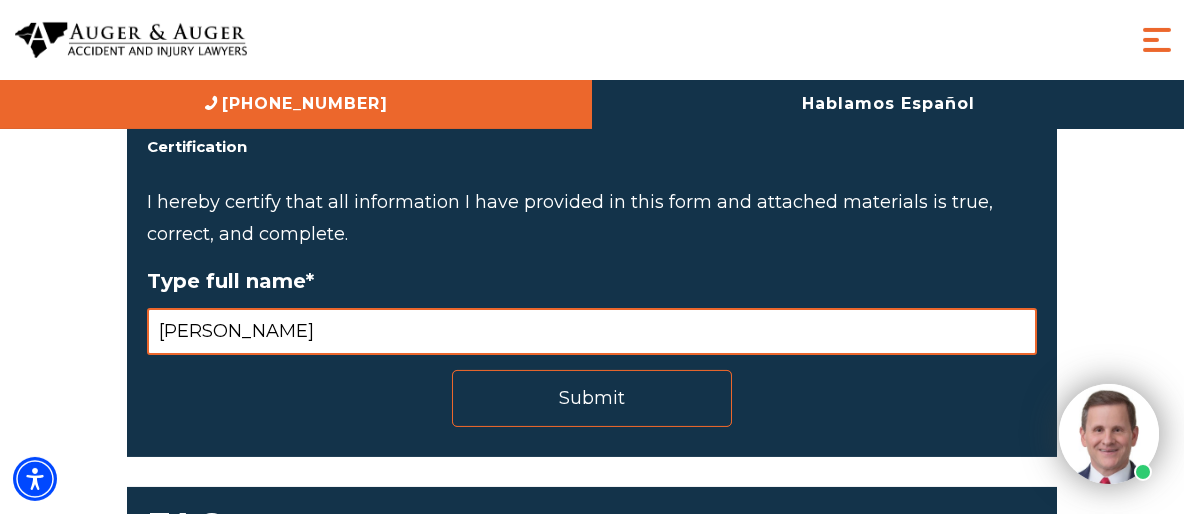 type on "FastWeb" 